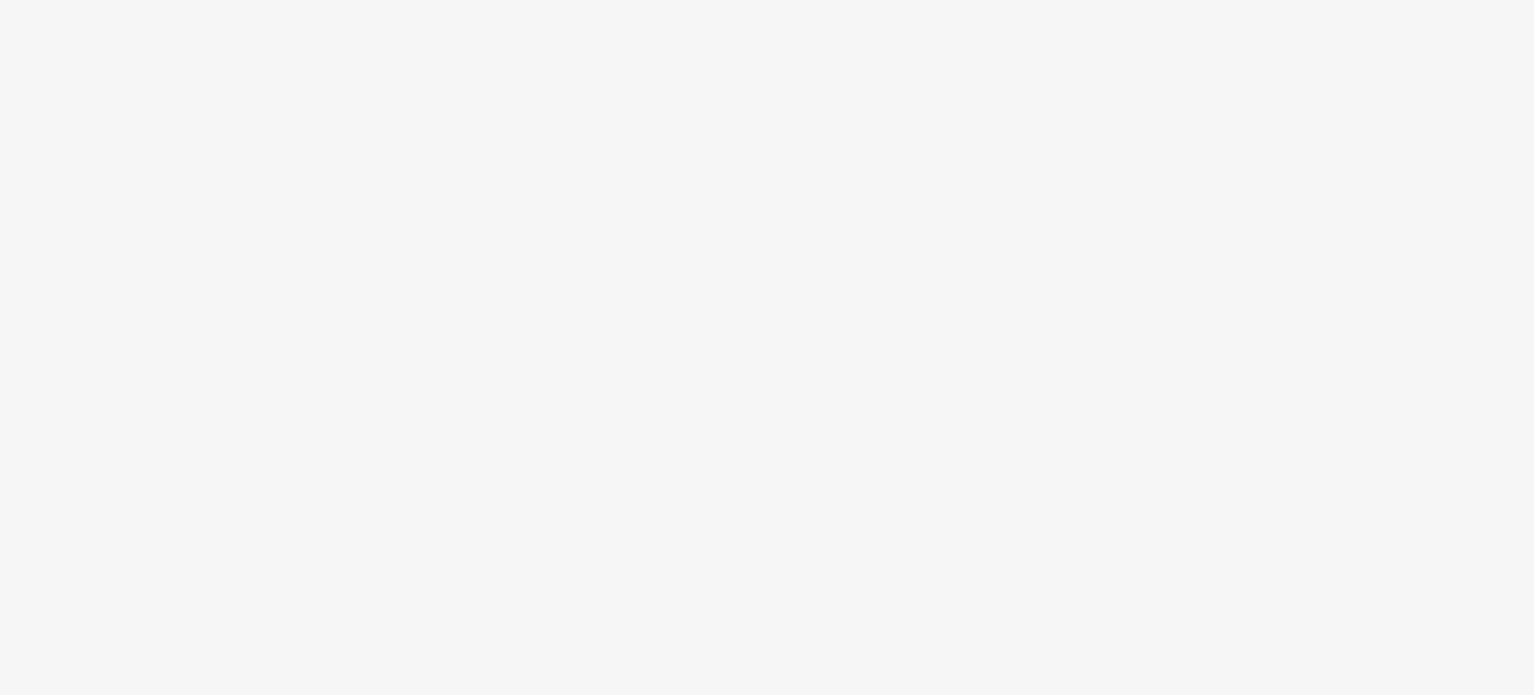 scroll, scrollTop: 0, scrollLeft: 0, axis: both 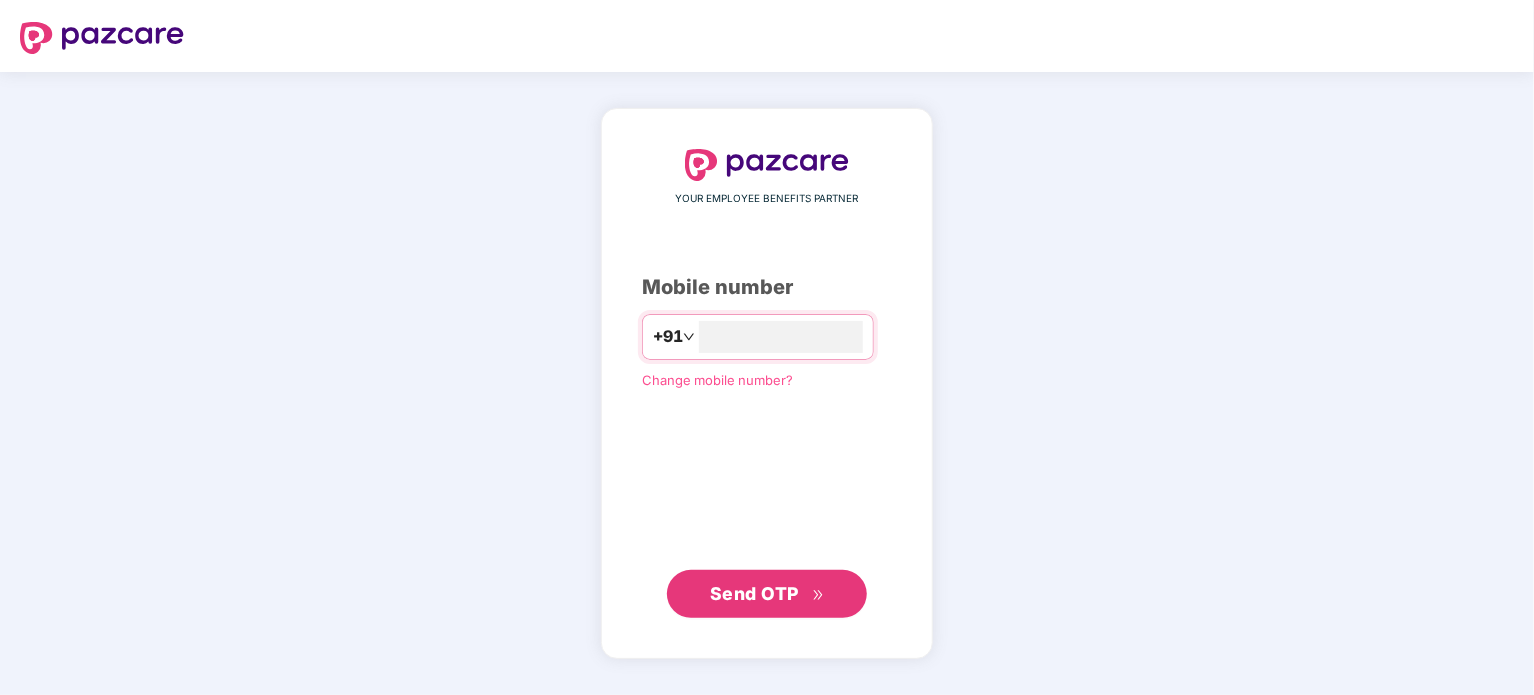 type on "**********" 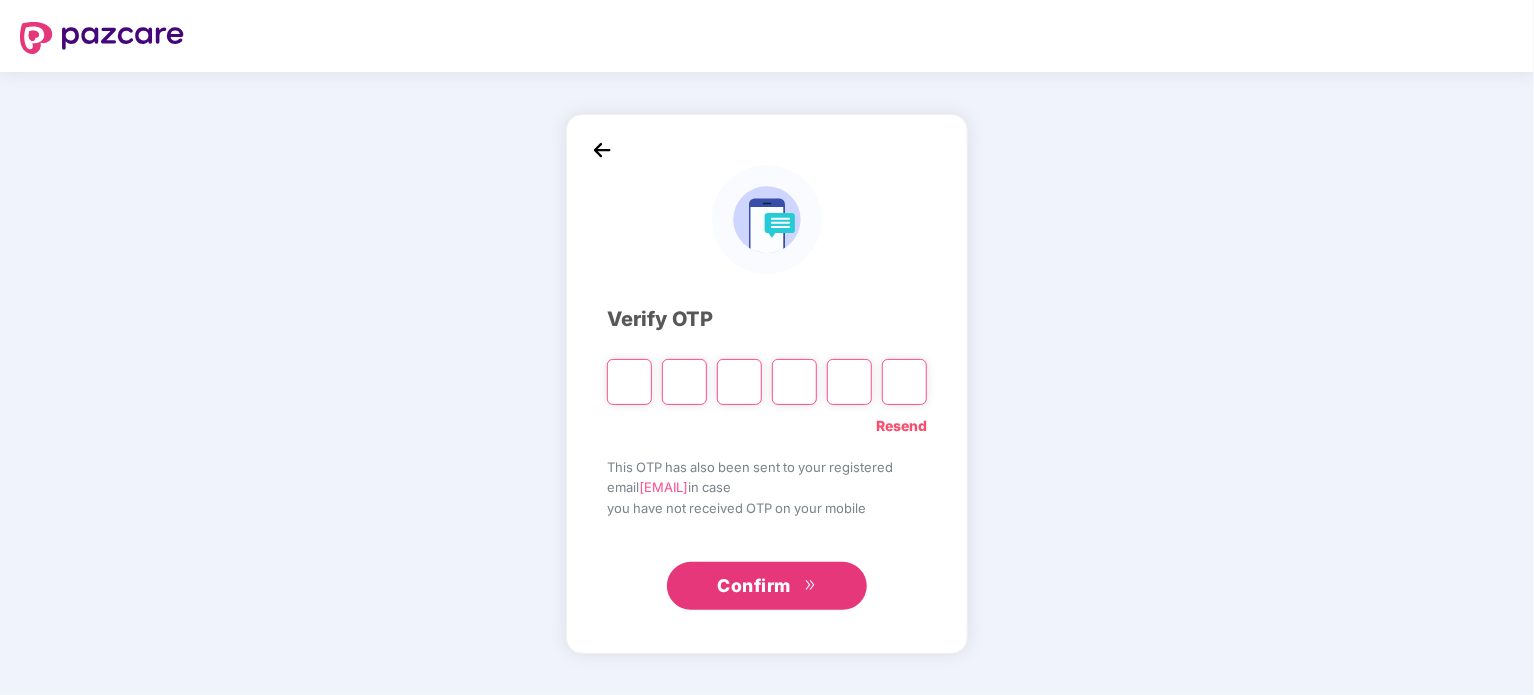 type on "*" 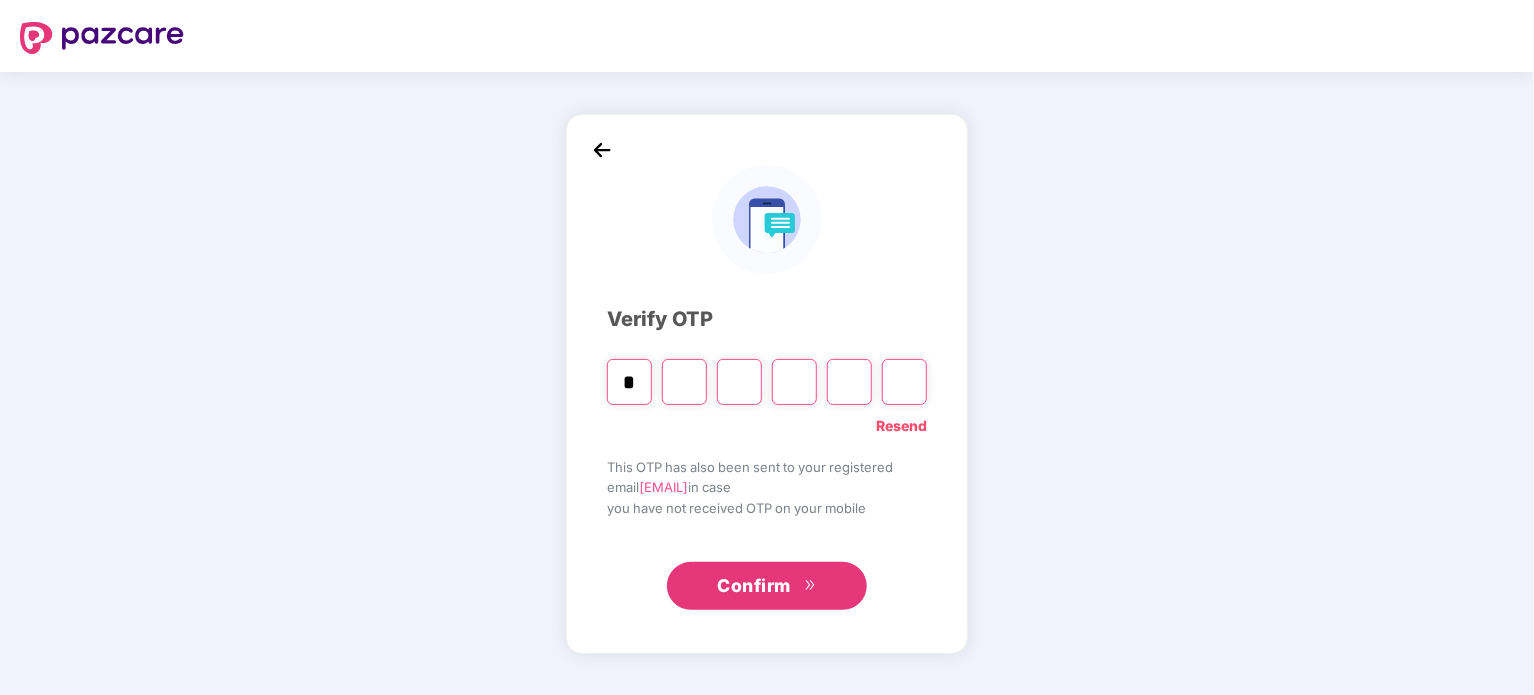 type on "*" 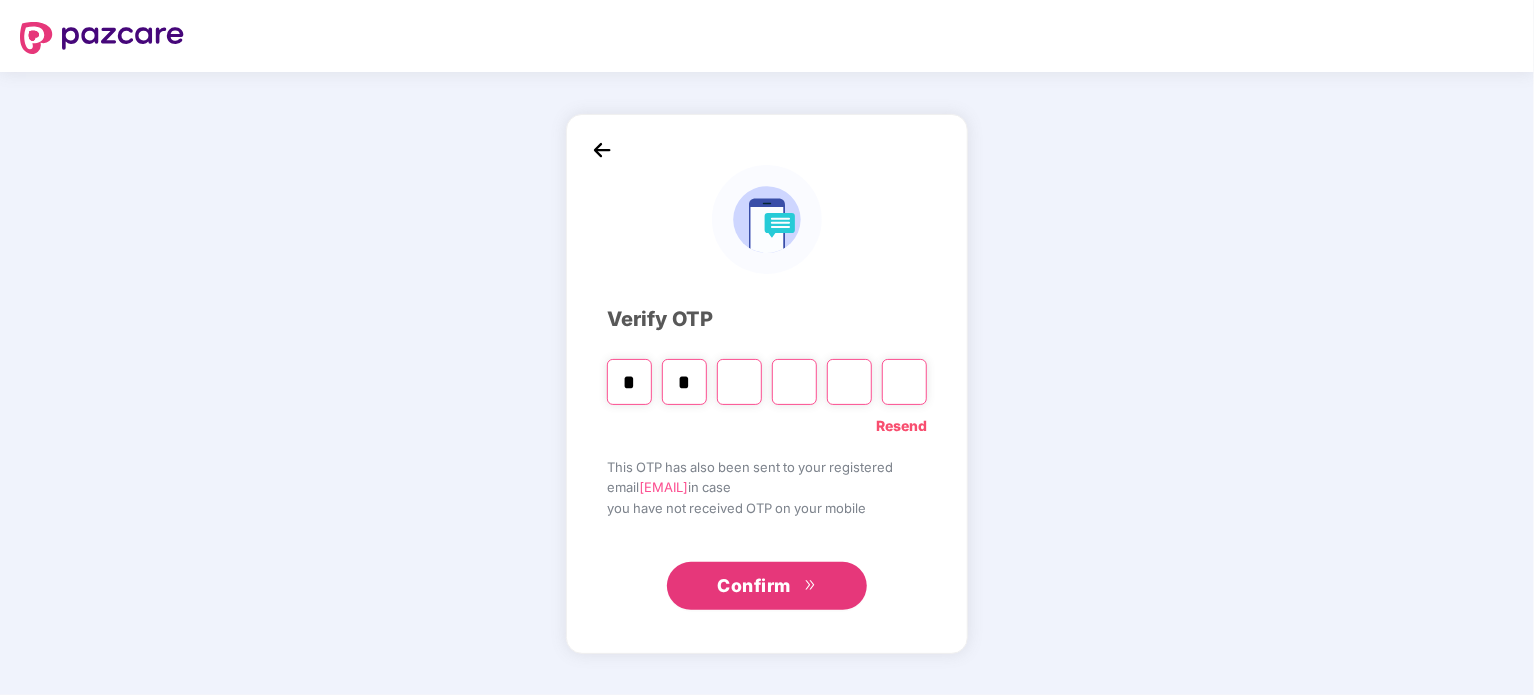 type on "*" 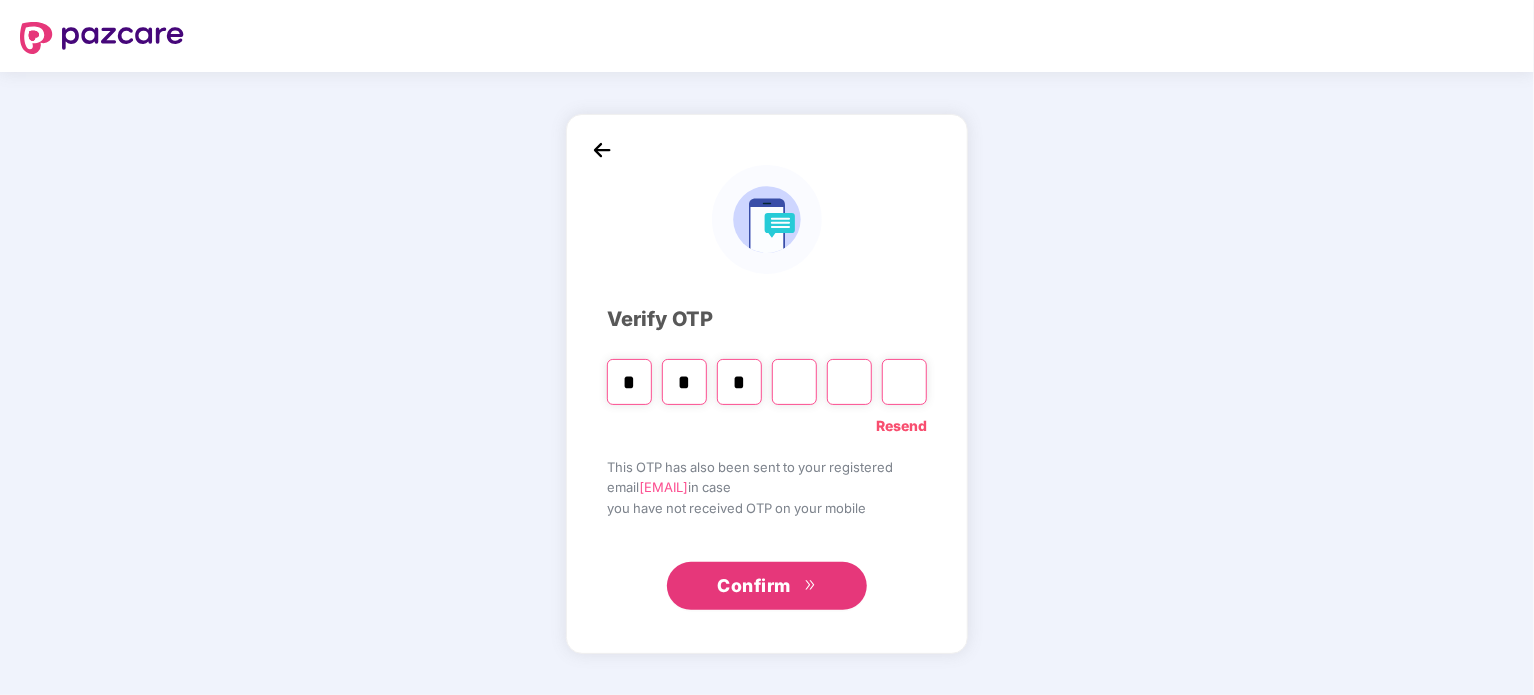 type on "*" 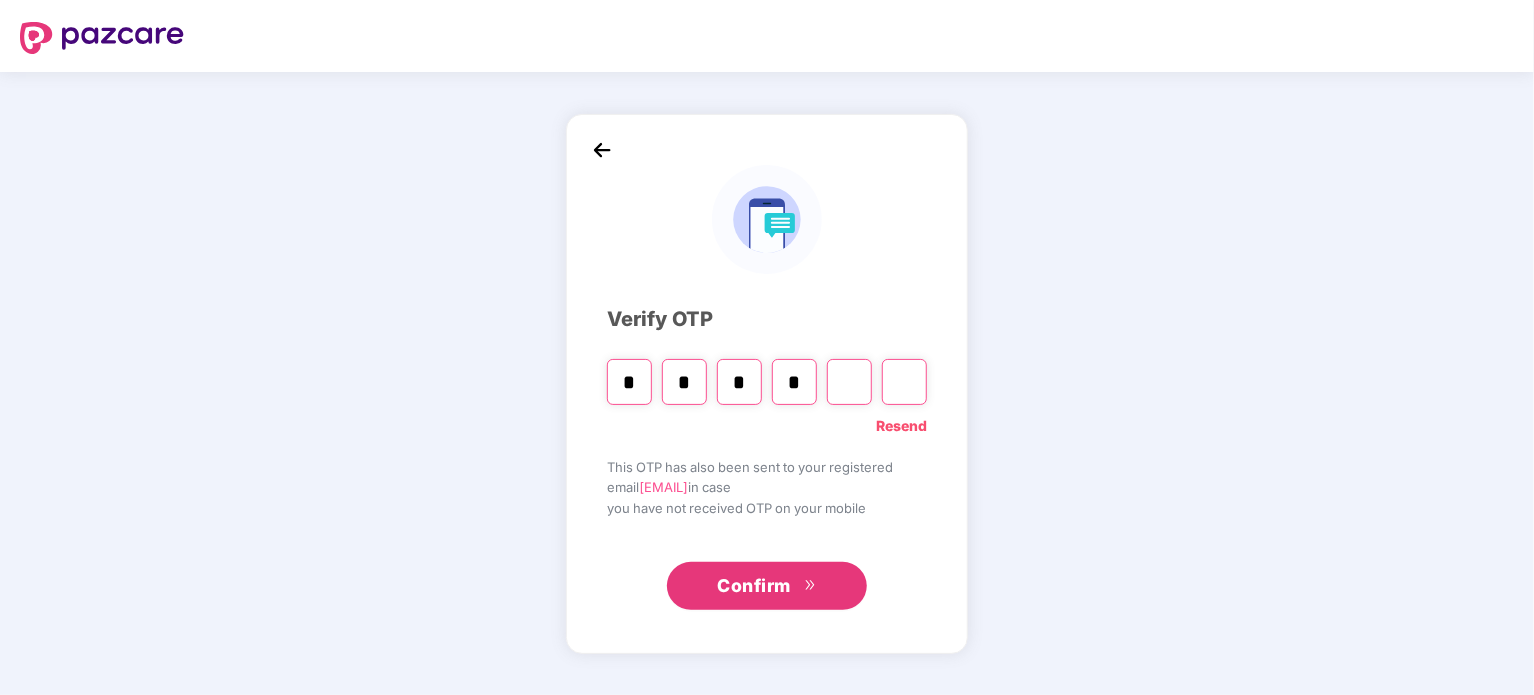 type on "*" 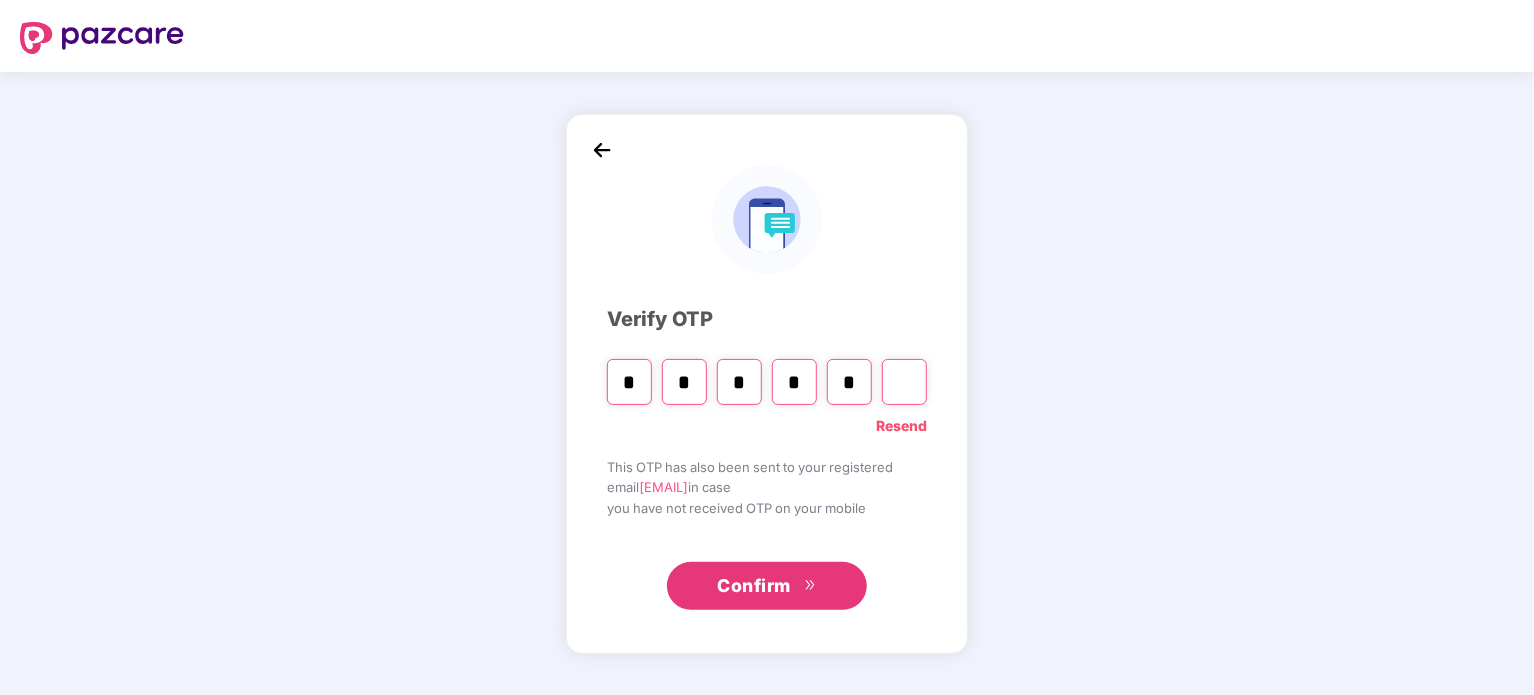 type on "*" 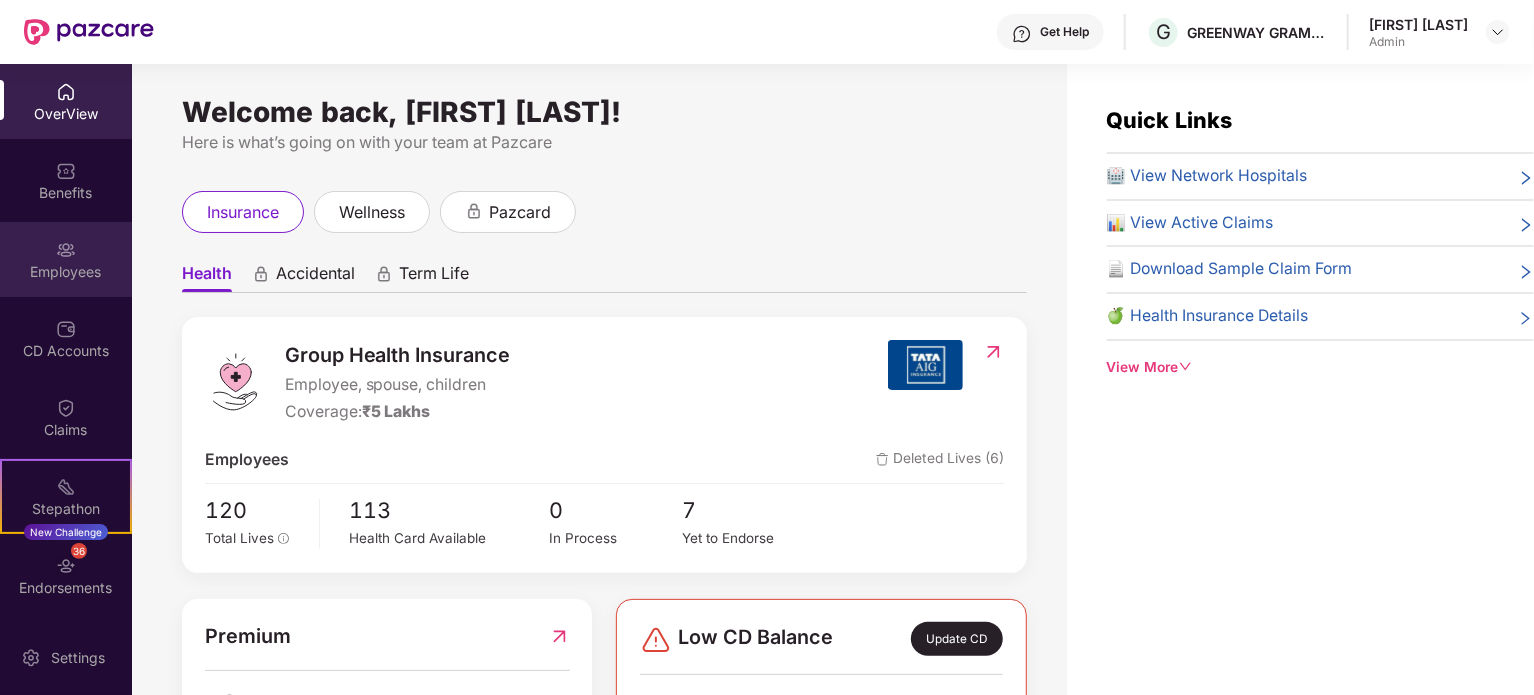 click on "Employees" at bounding box center (66, 272) 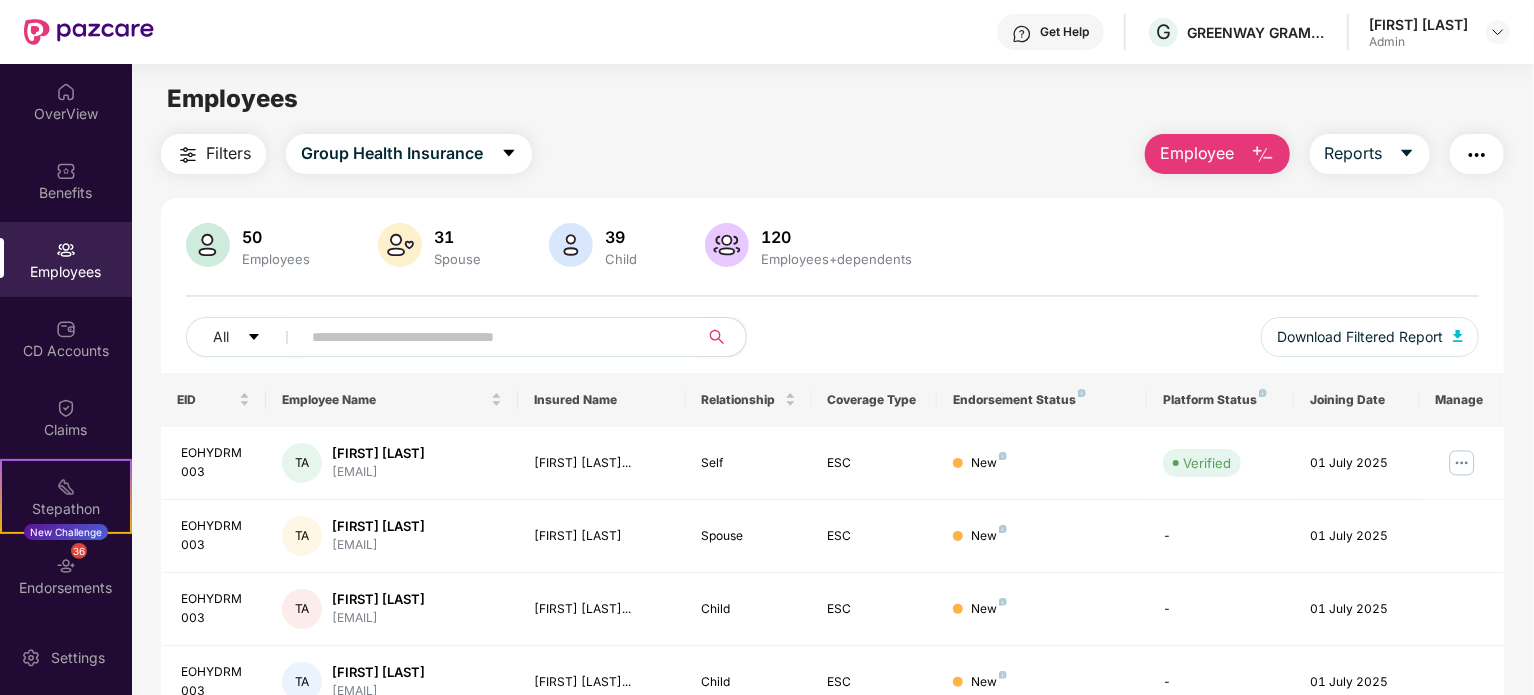 click at bounding box center [491, 337] 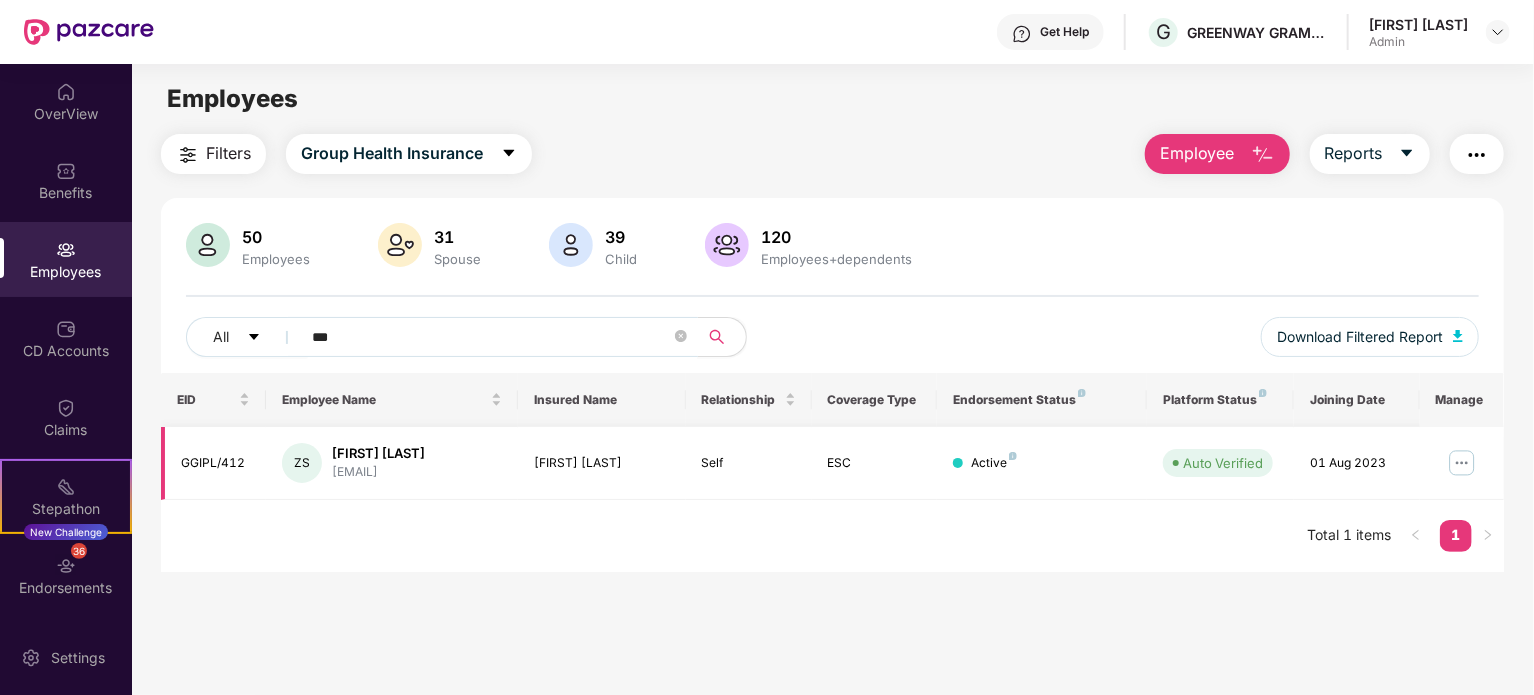 type on "***" 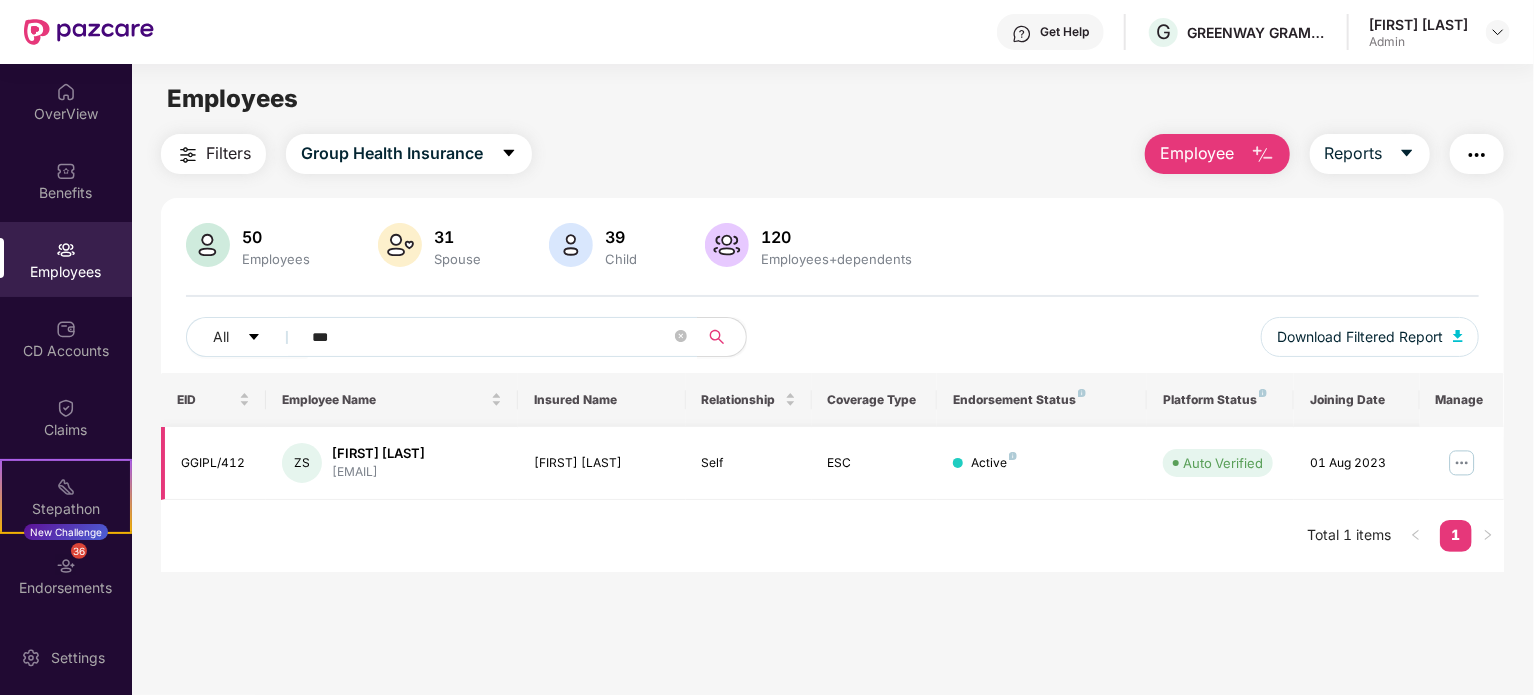 click at bounding box center [1462, 463] 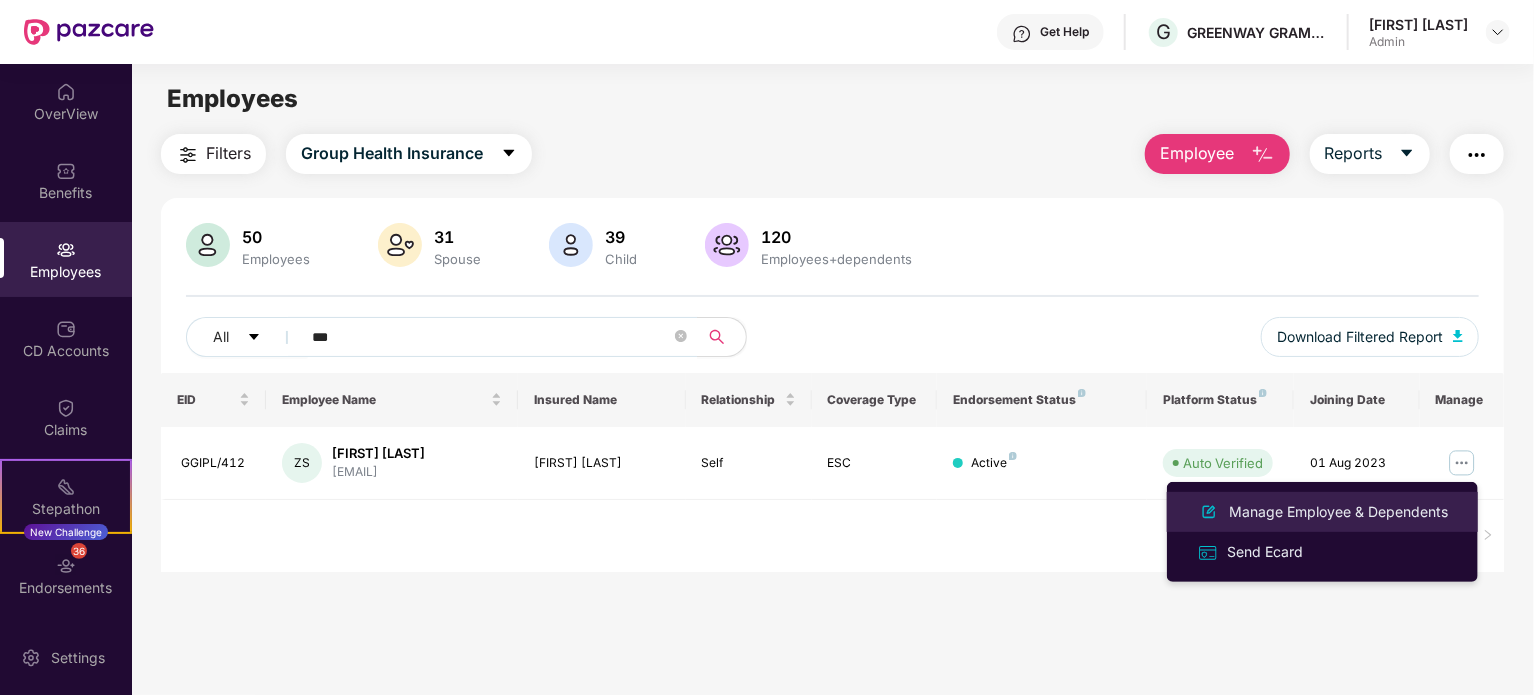 click on "Manage Employee & Dependents" at bounding box center (1338, 512) 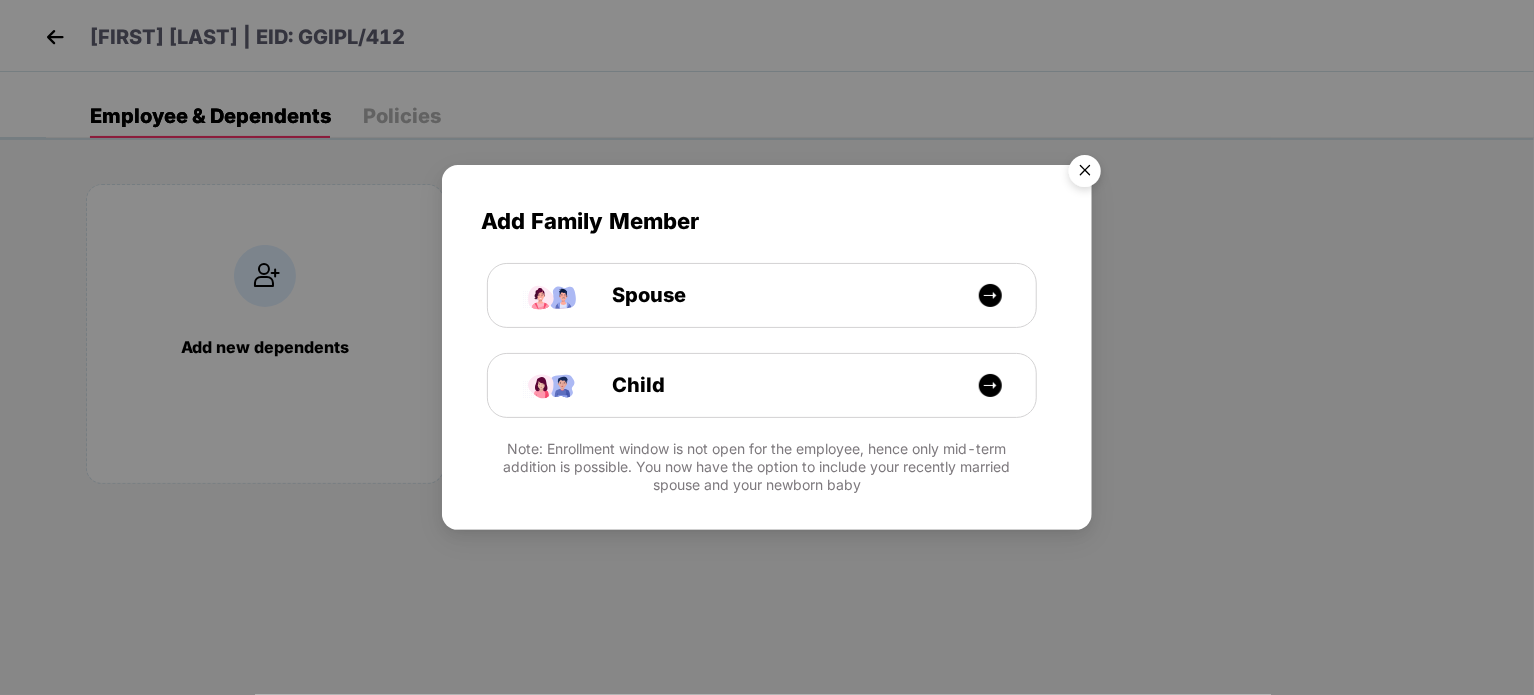 click at bounding box center [1085, 174] 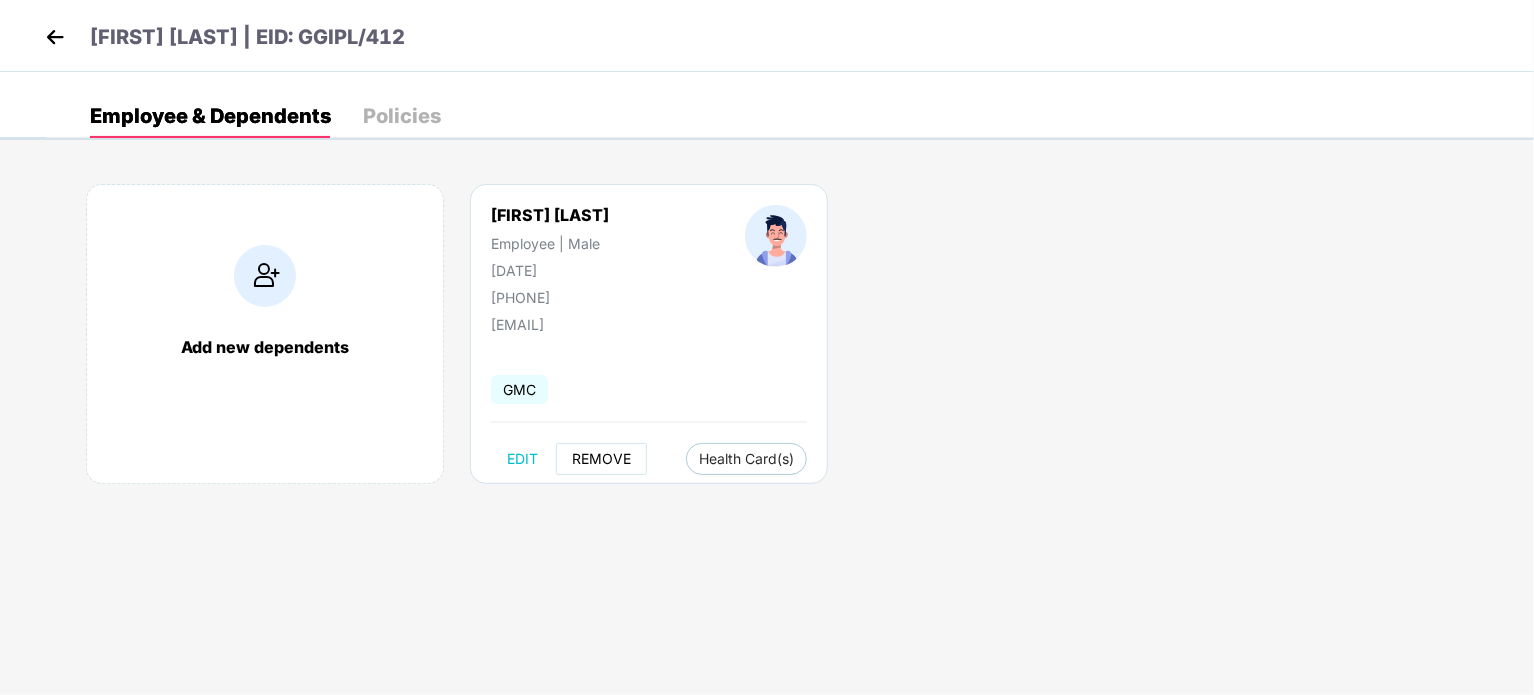 click on "REMOVE" at bounding box center (601, 459) 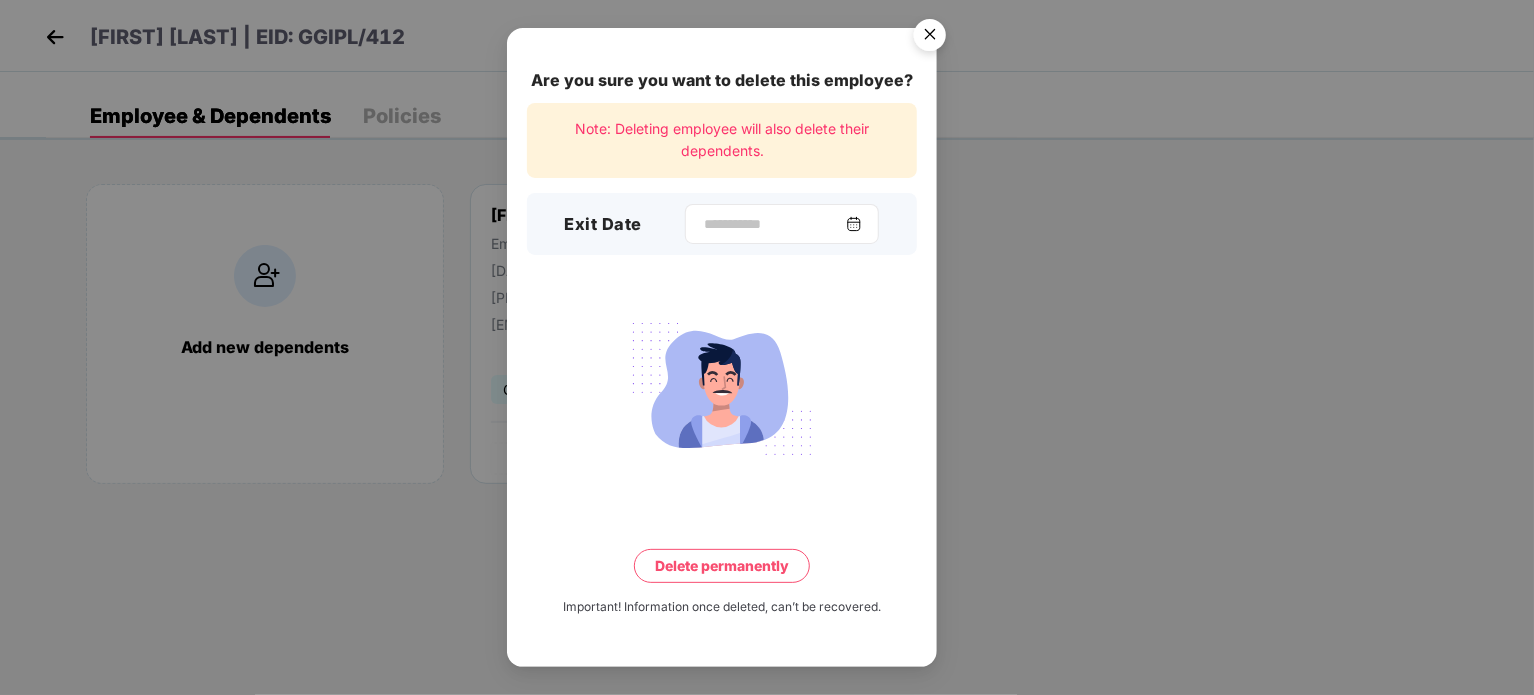 click at bounding box center (854, 224) 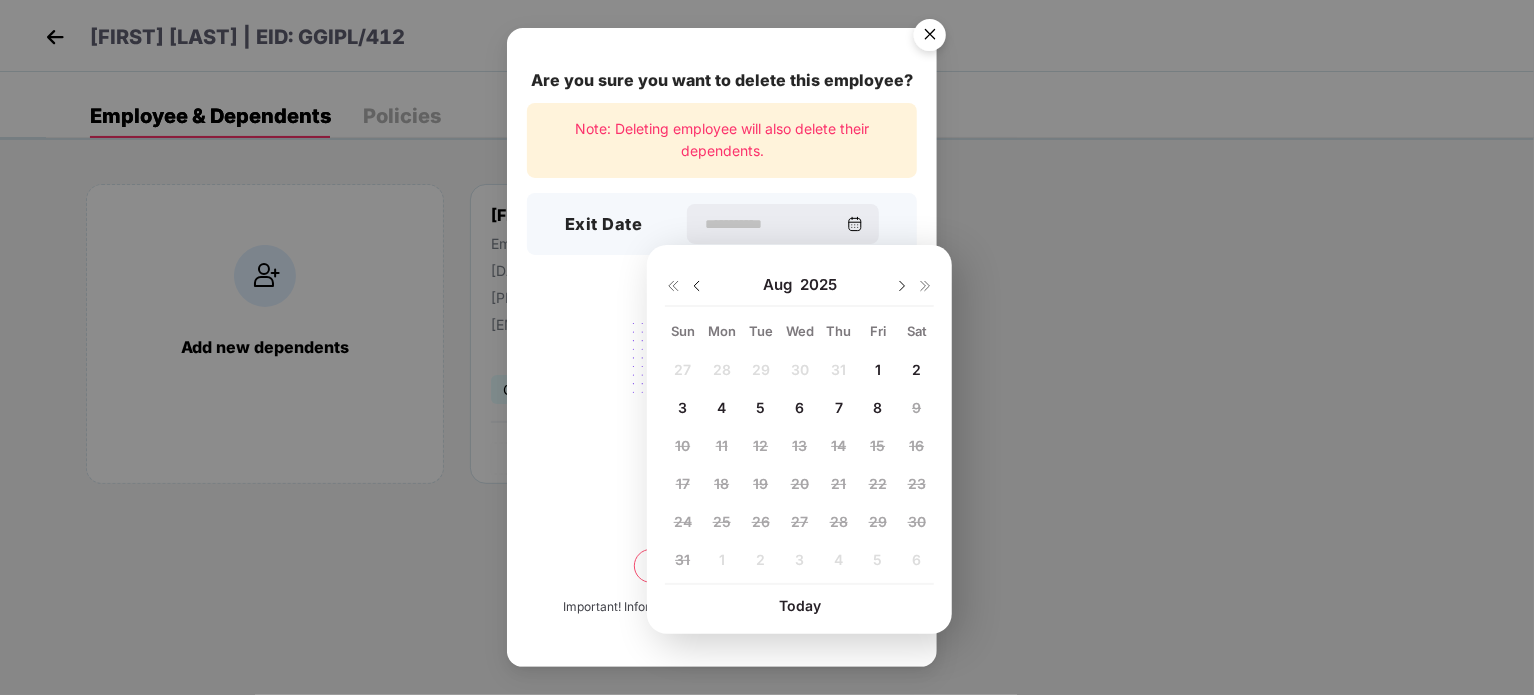 click on "8" at bounding box center (878, 408) 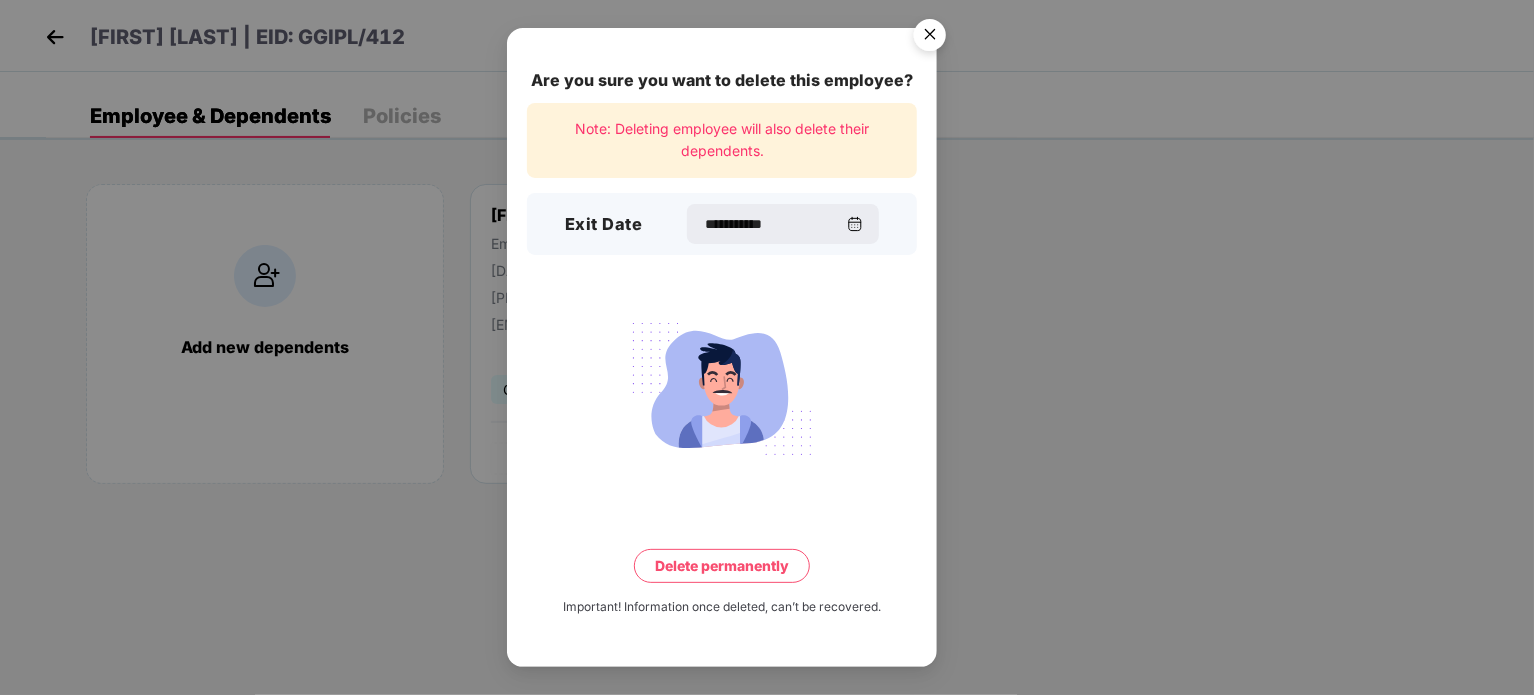 click on "Delete permanently" at bounding box center (722, 566) 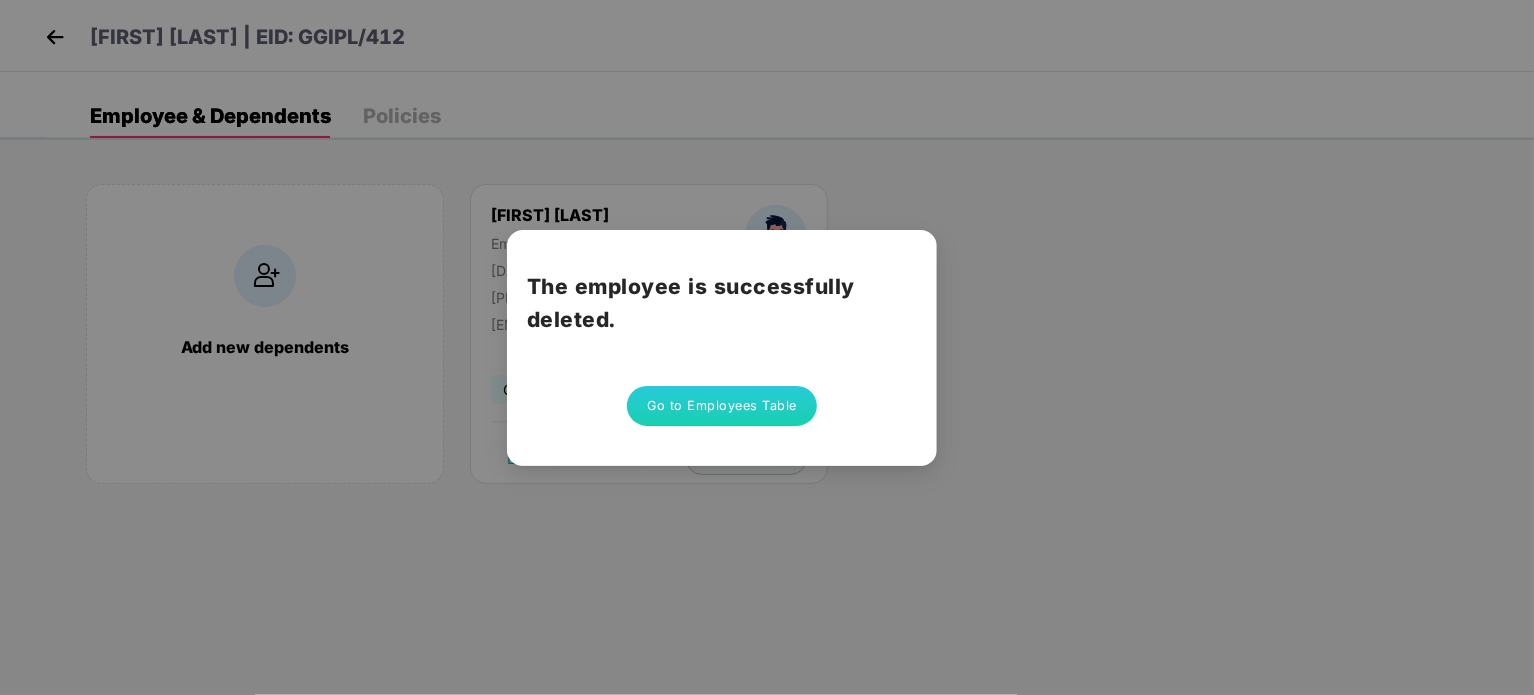 click on "Go to Employees Table" at bounding box center (722, 406) 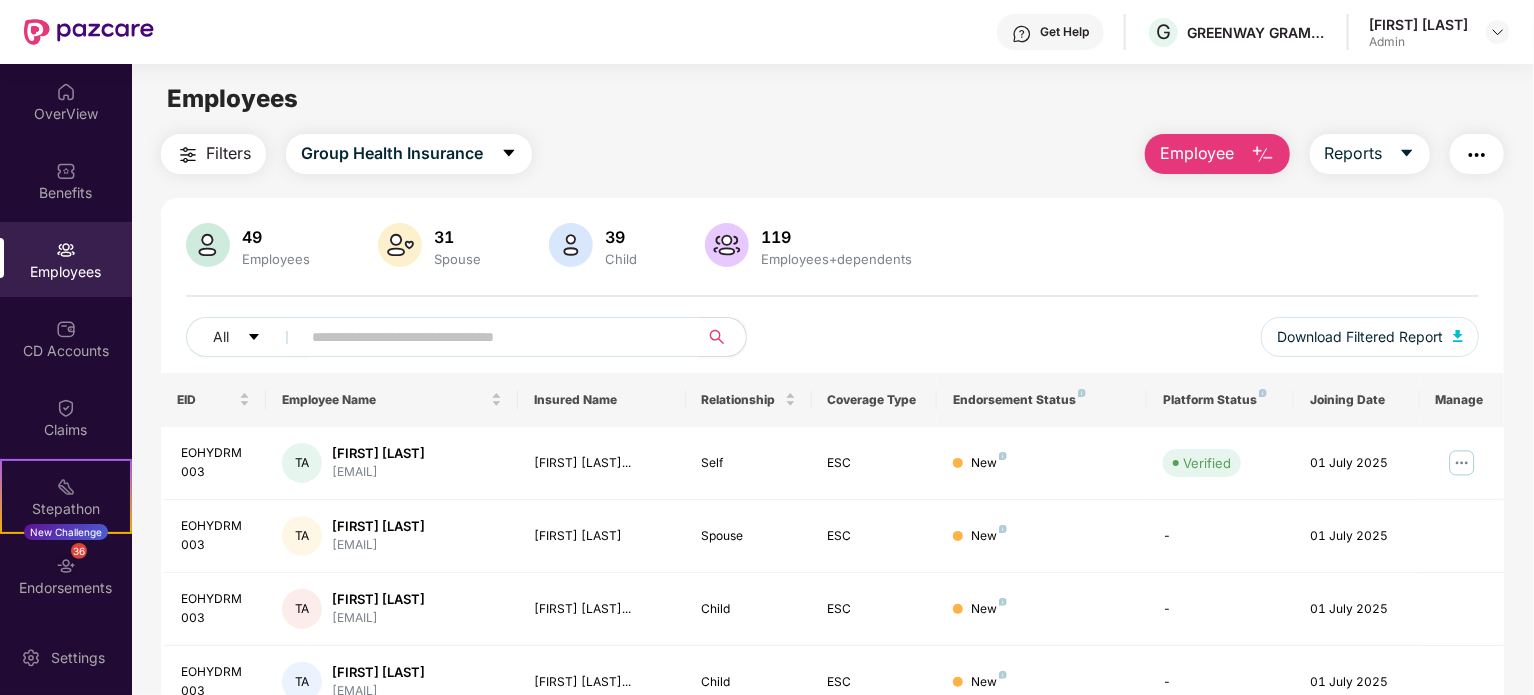 click at bounding box center [491, 337] 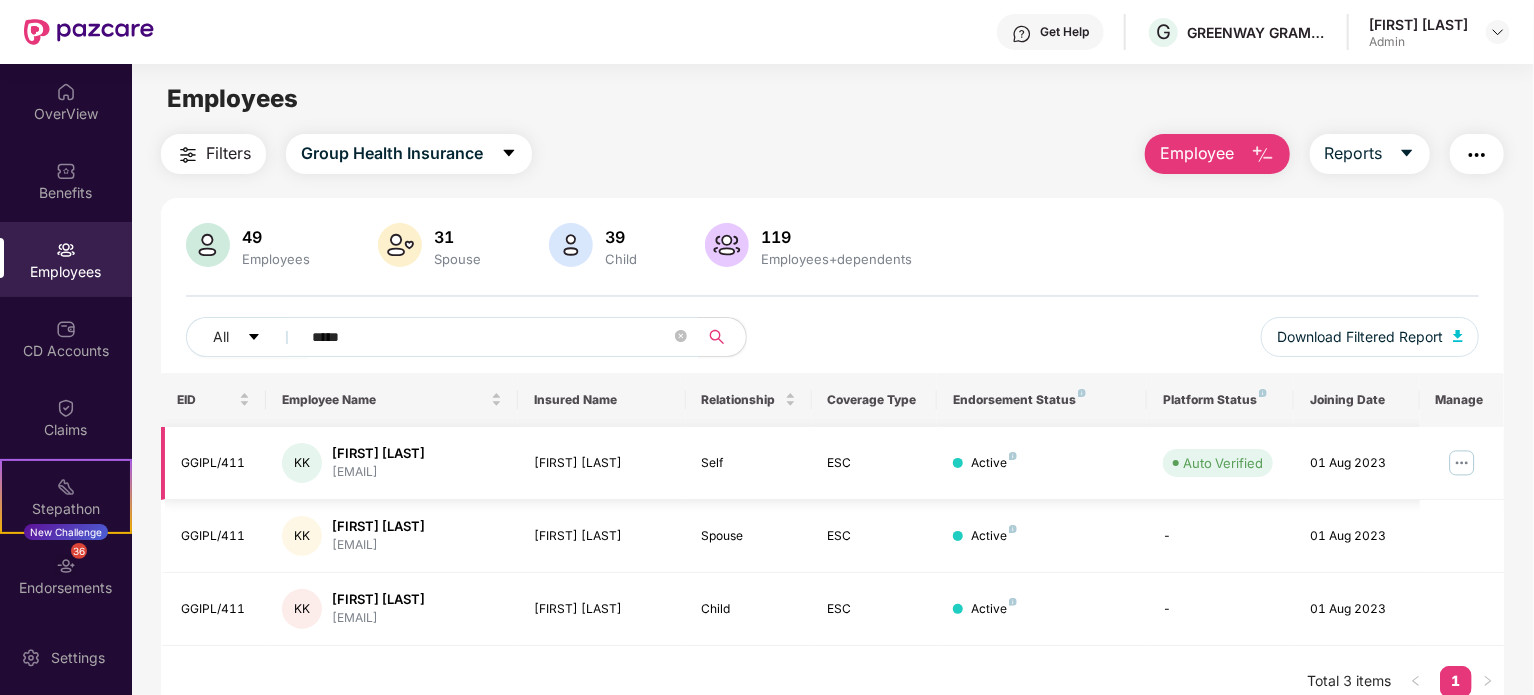 type on "*****" 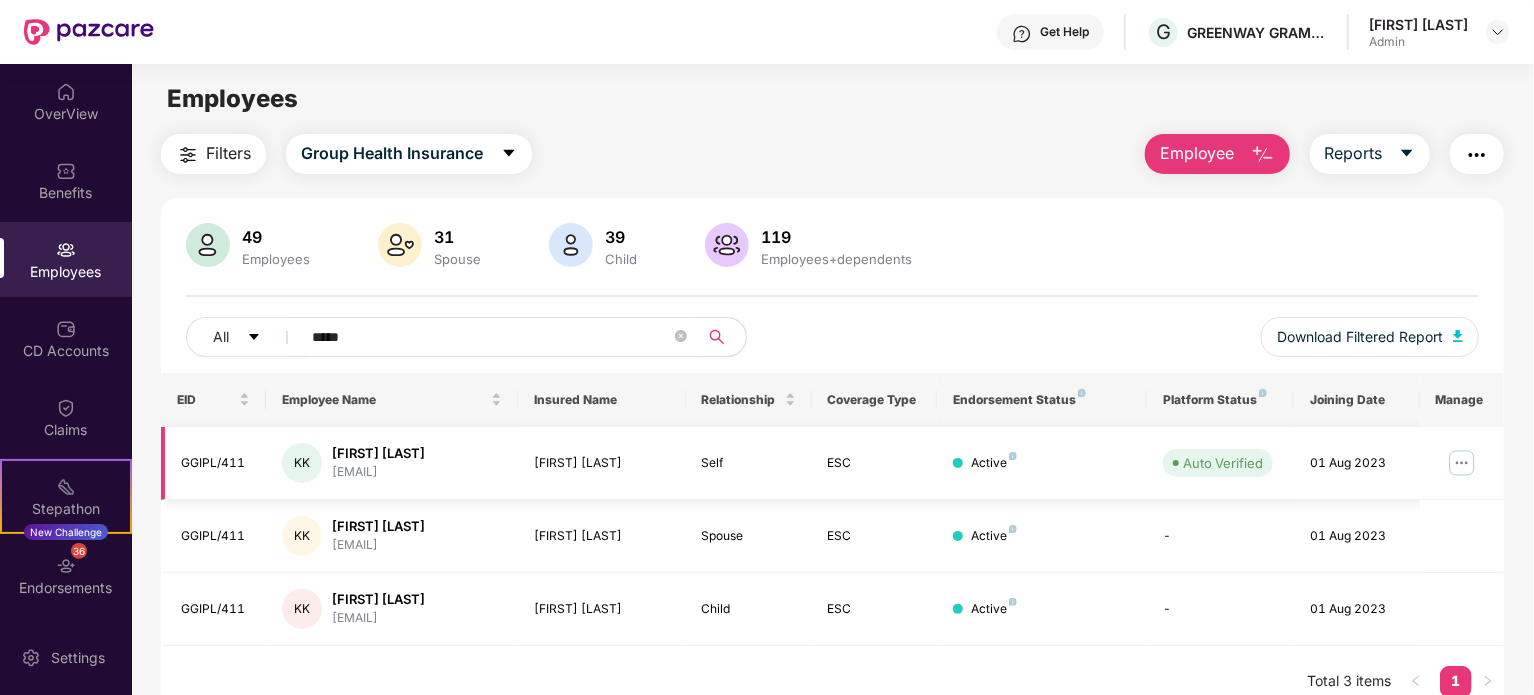 click at bounding box center (1462, 463) 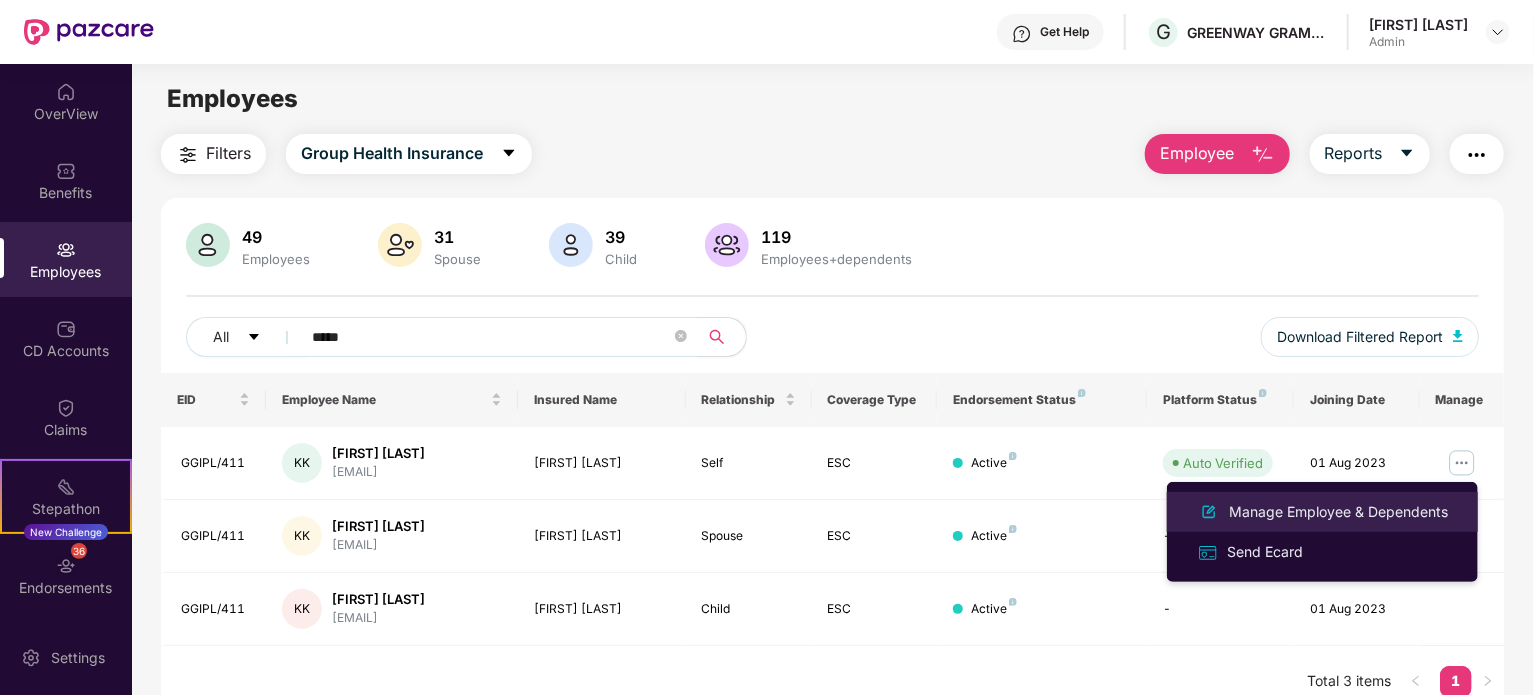 click on "Manage Employee & Dependents" at bounding box center (1338, 512) 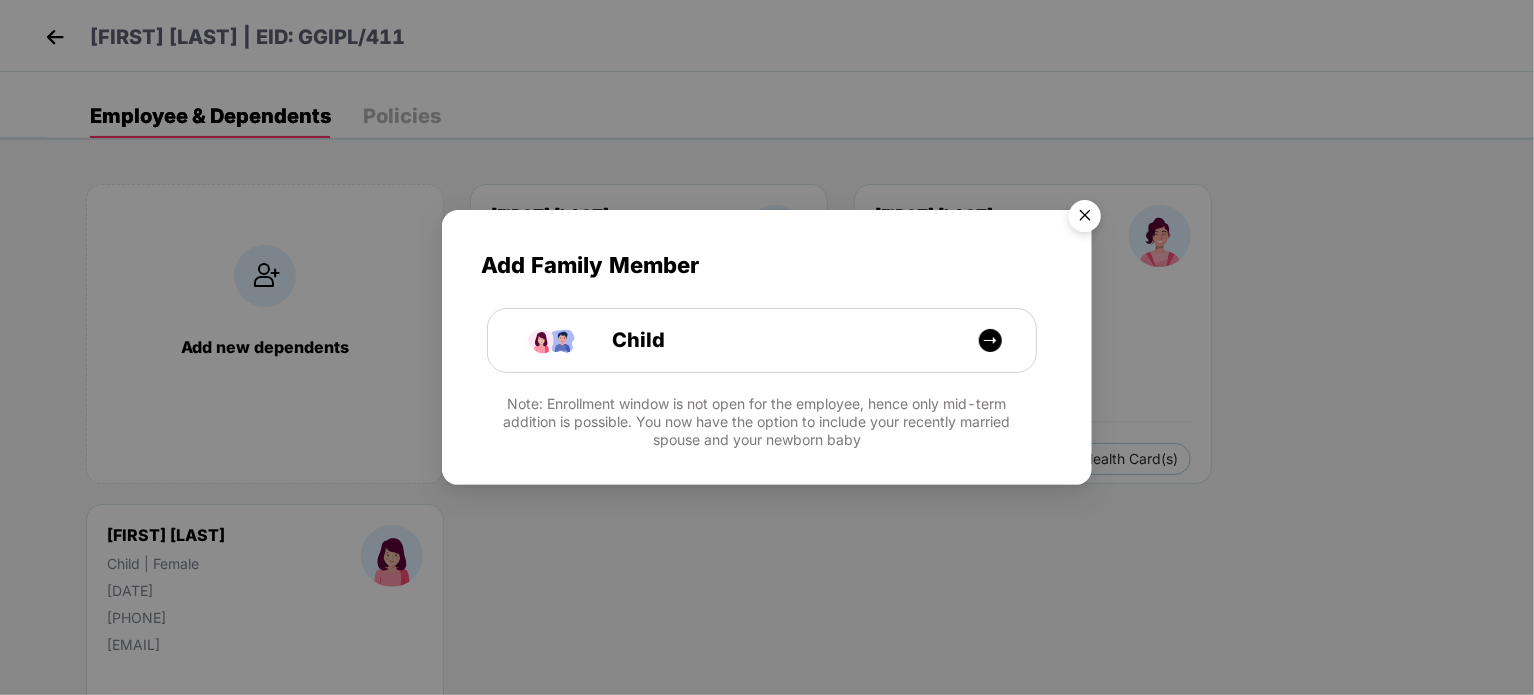 click at bounding box center (1085, 219) 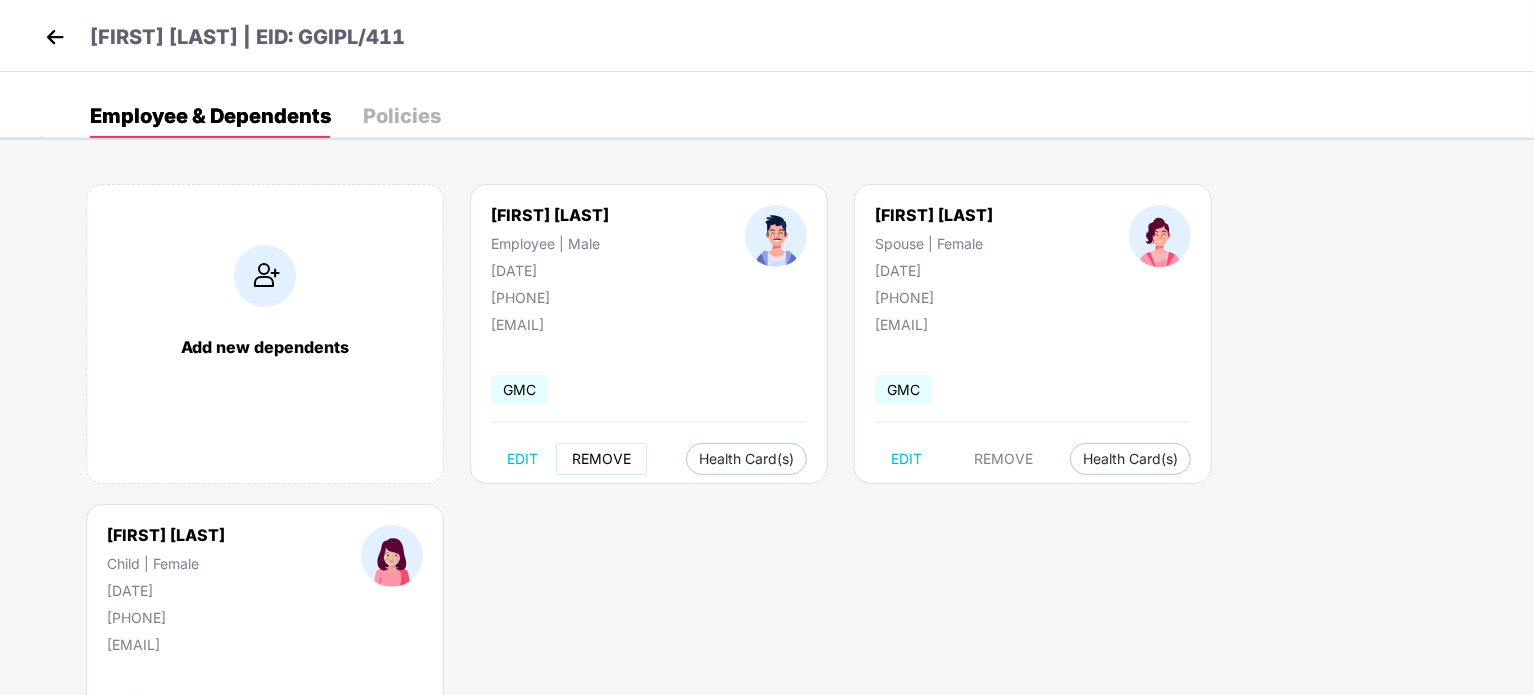 click on "REMOVE" at bounding box center (601, 459) 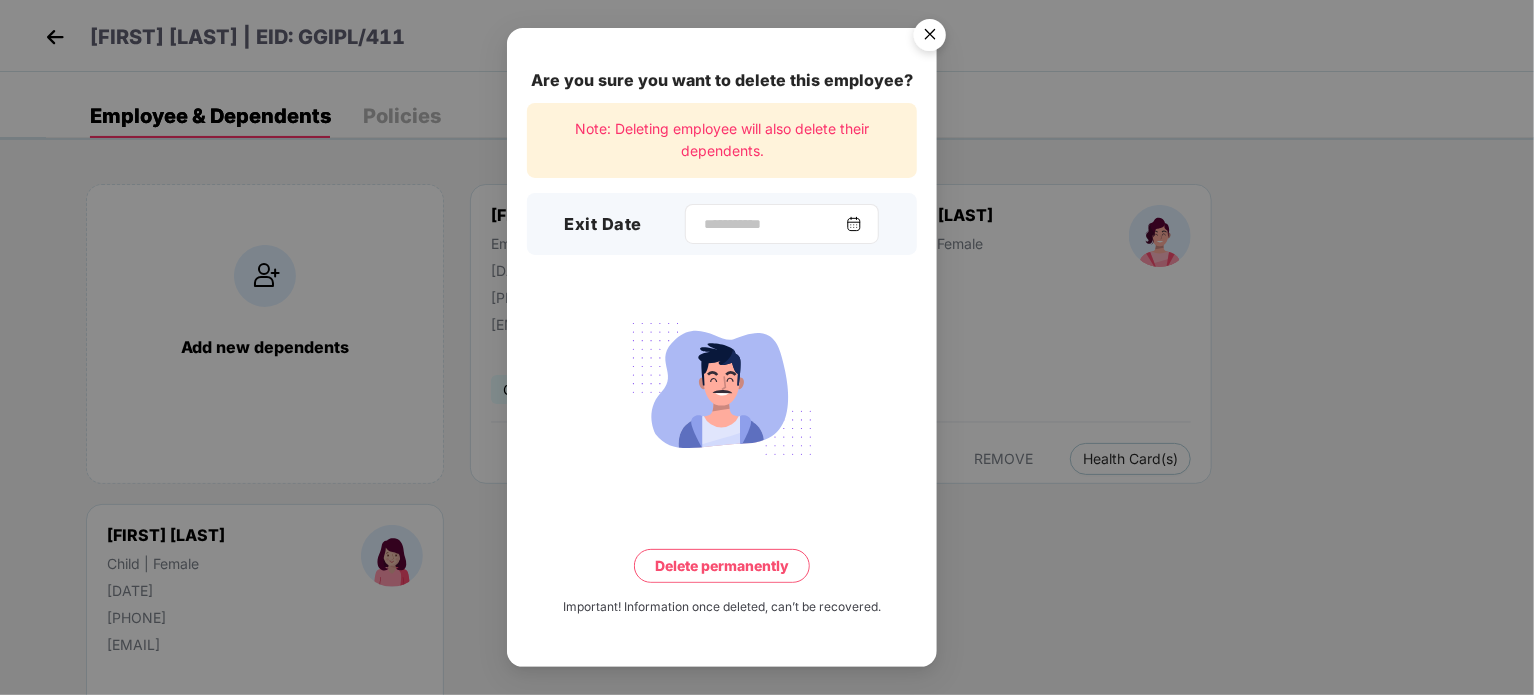 click at bounding box center [854, 224] 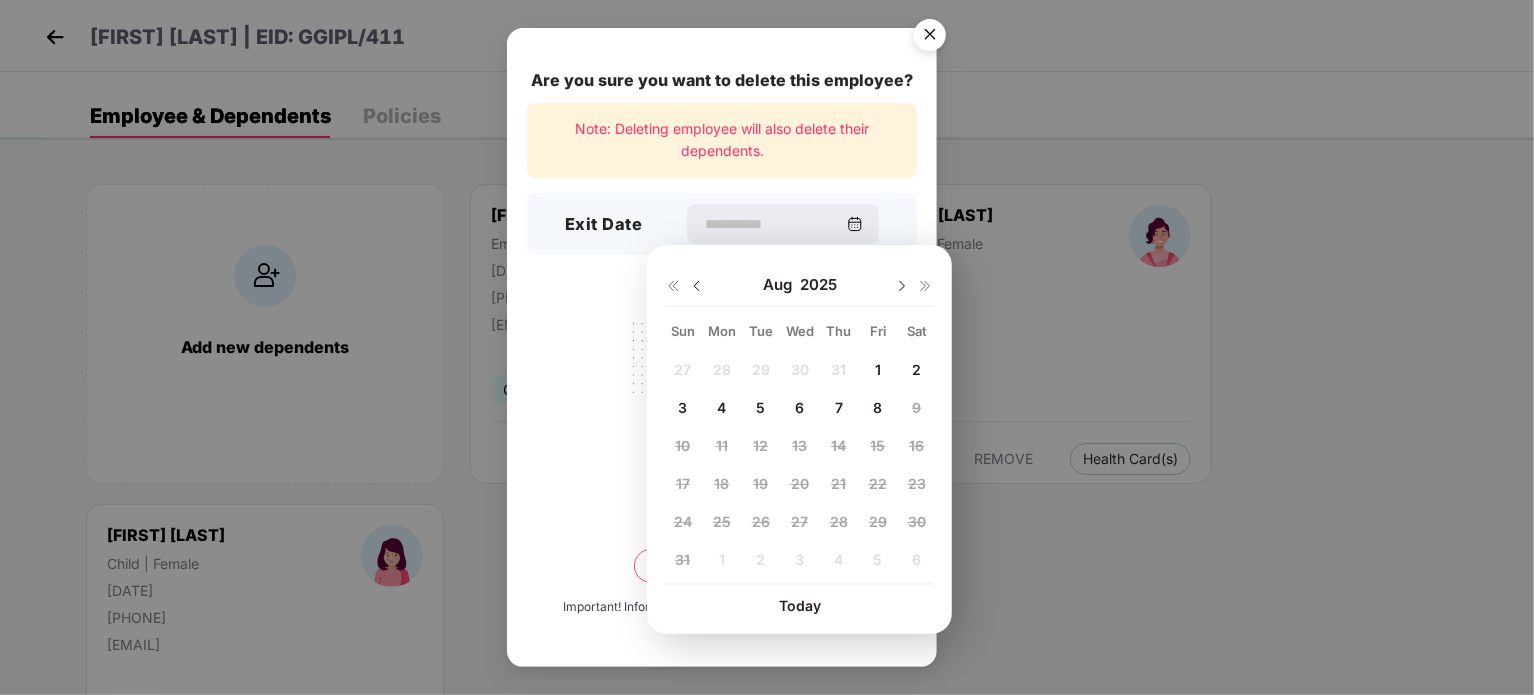 click on "6" at bounding box center [799, 407] 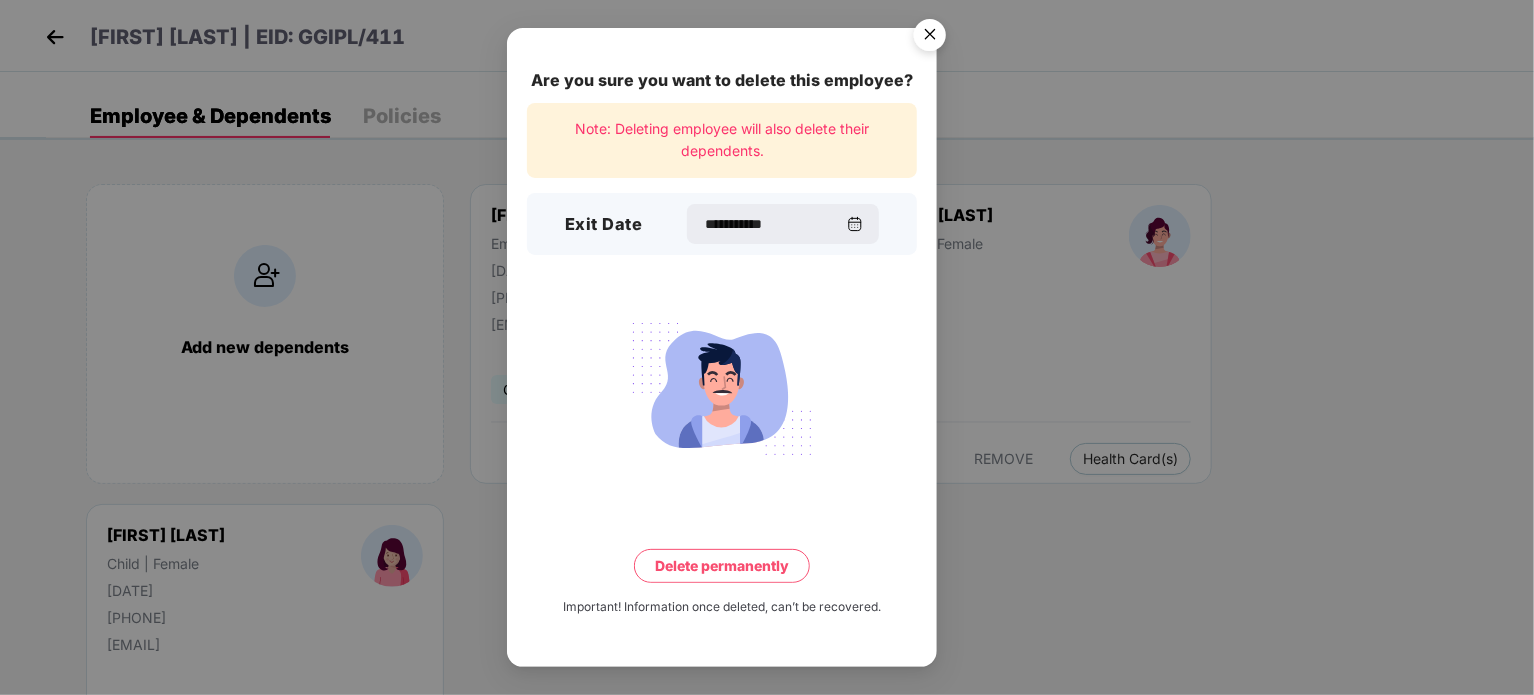 type on "**********" 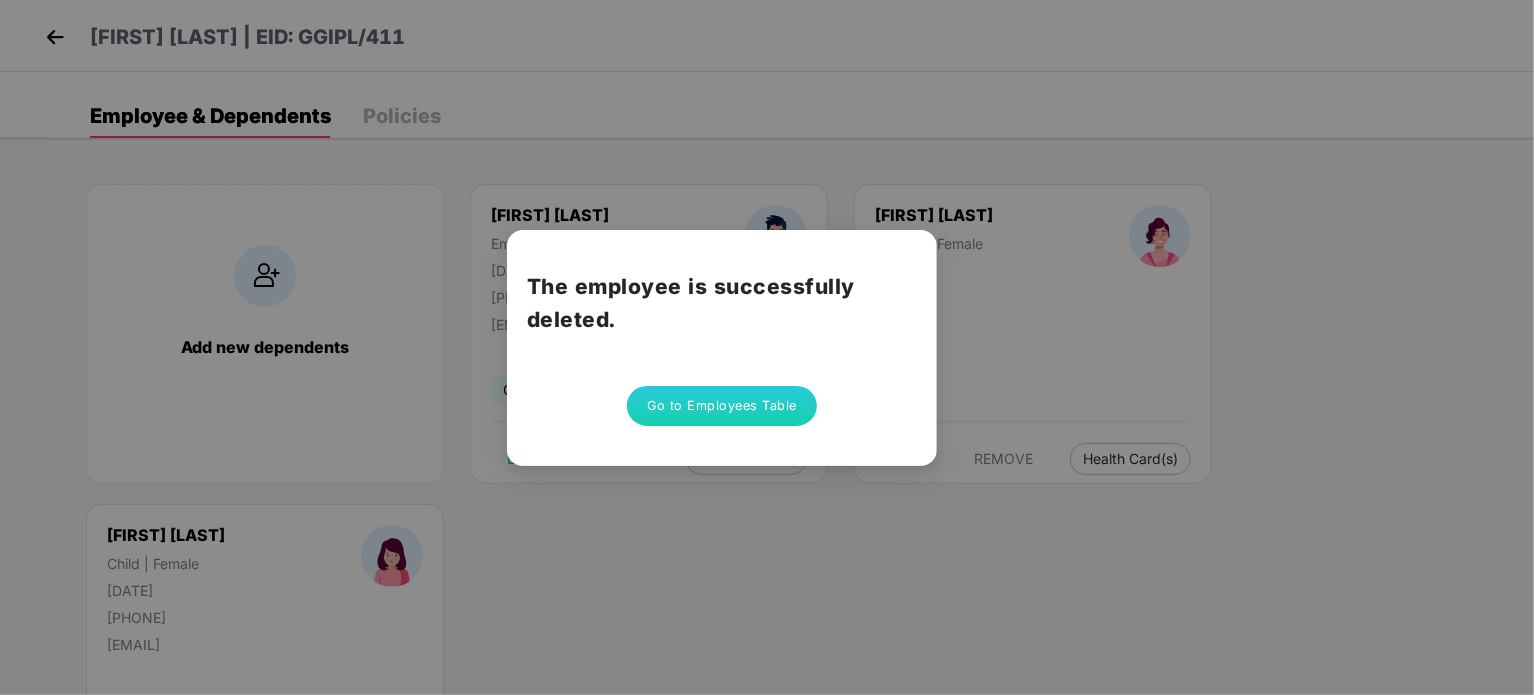 click on "Go to Employees Table" at bounding box center (722, 406) 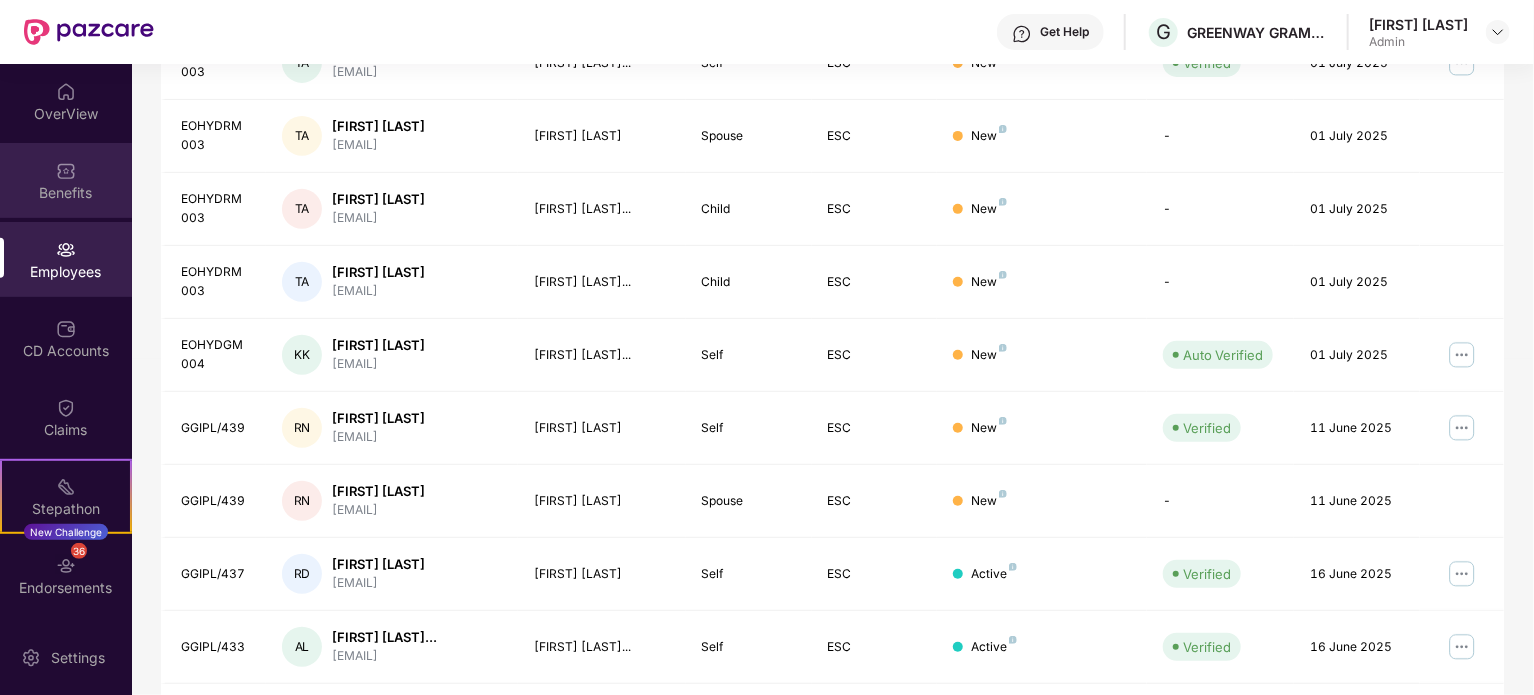 scroll, scrollTop: 0, scrollLeft: 0, axis: both 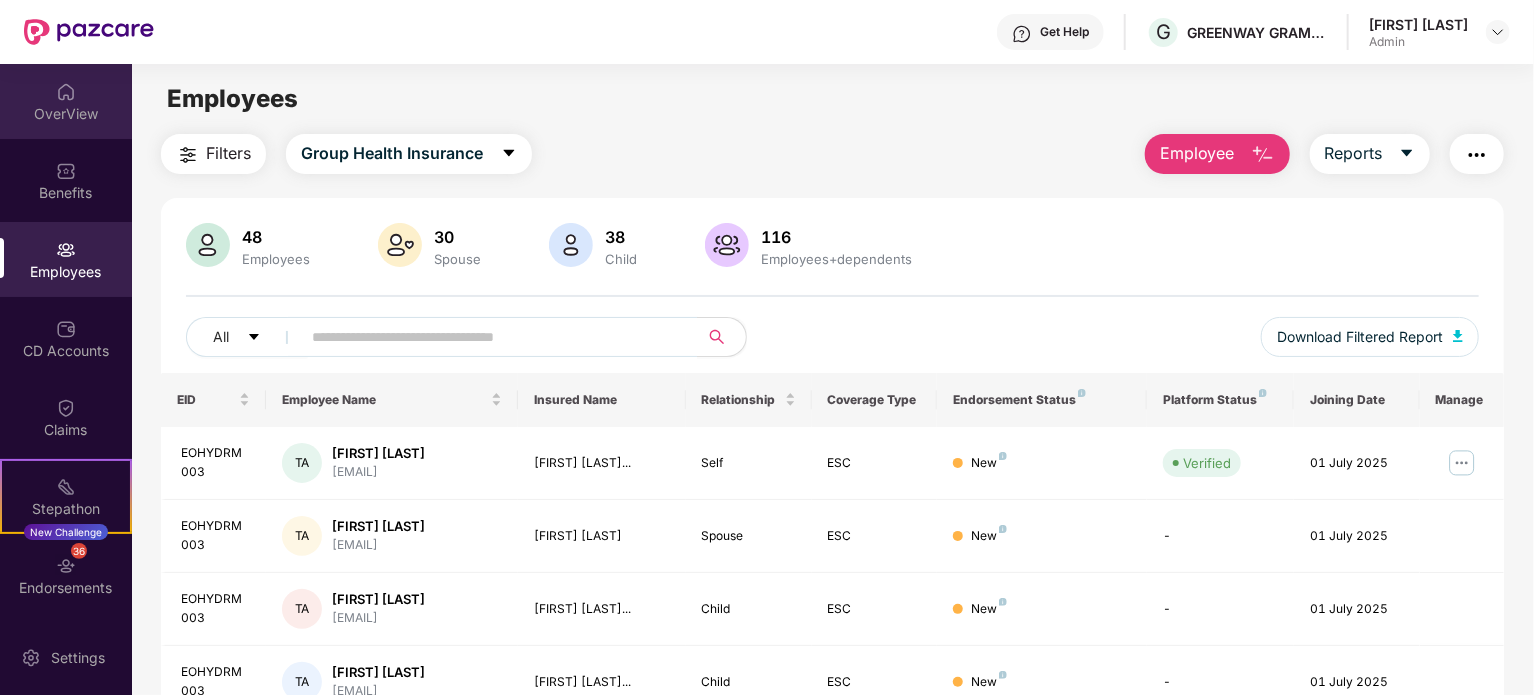 click at bounding box center [66, 92] 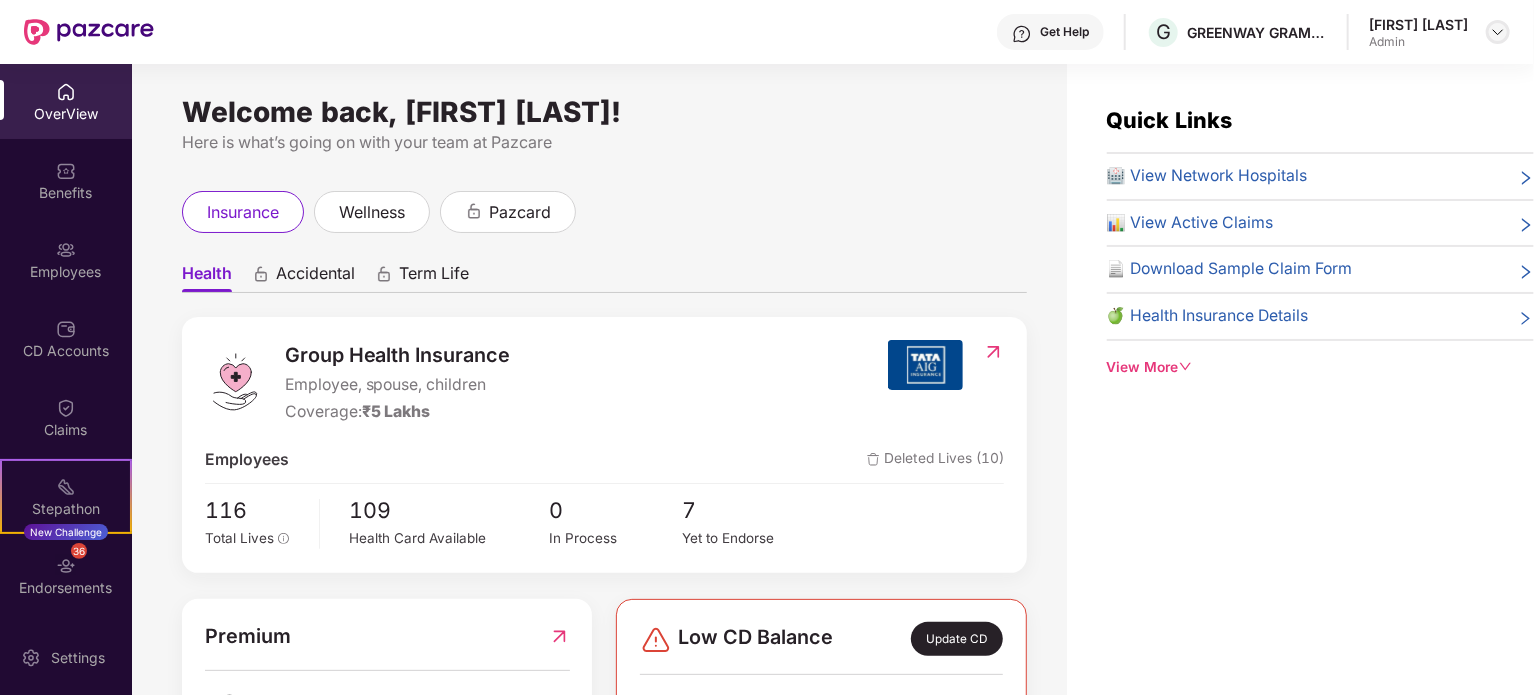 click at bounding box center (1498, 32) 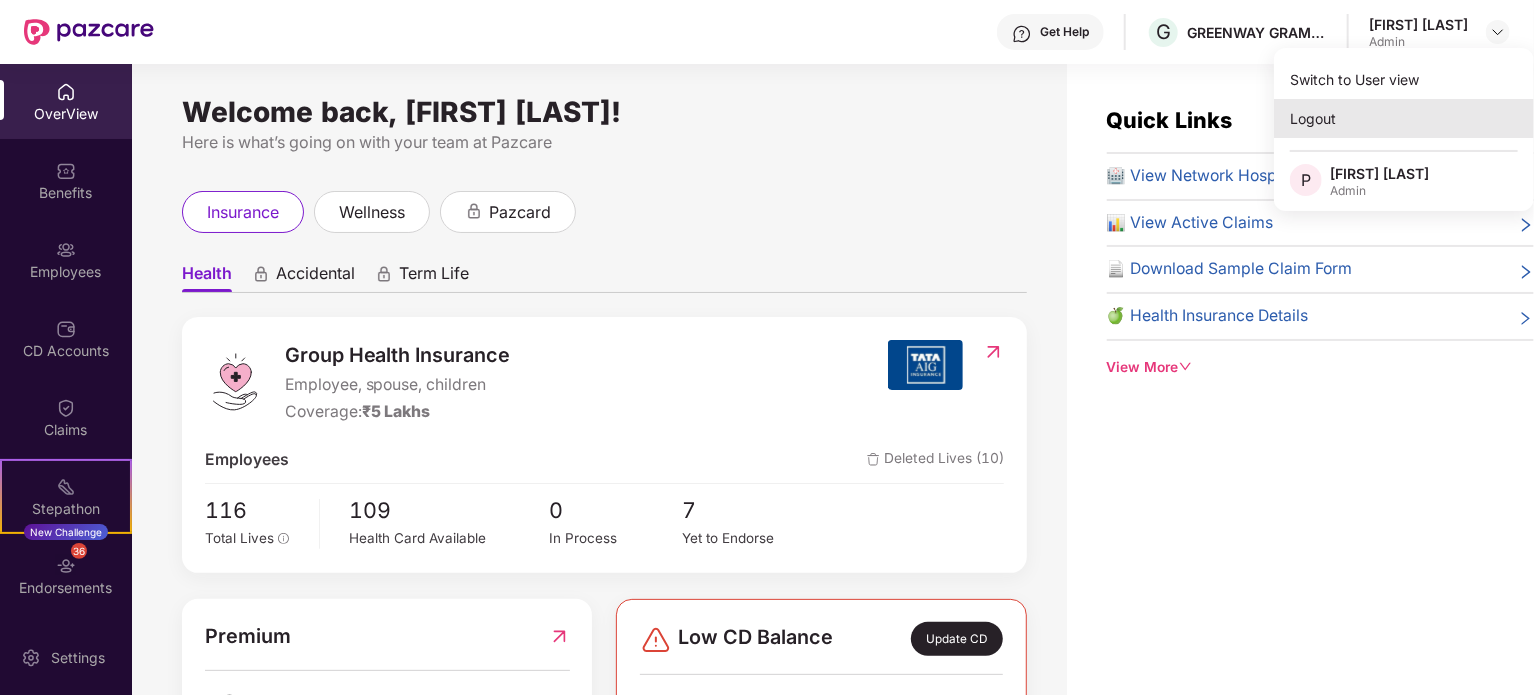 click on "Logout" at bounding box center [1404, 118] 